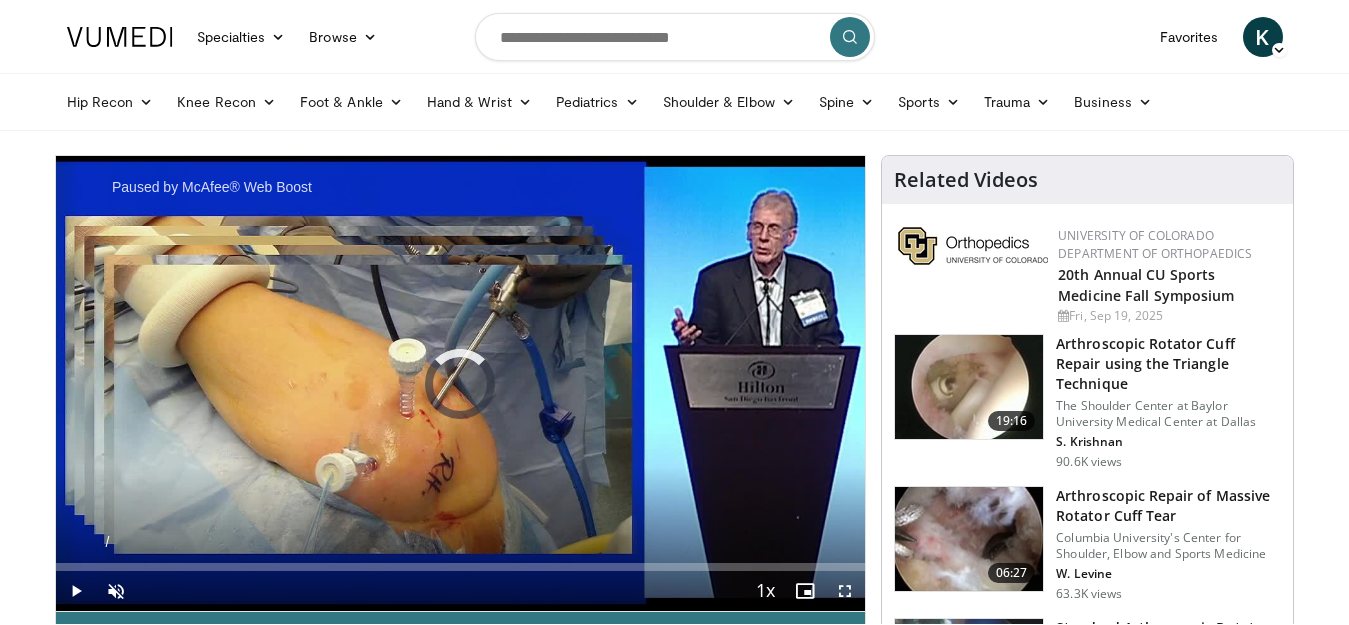 scroll, scrollTop: 0, scrollLeft: 0, axis: both 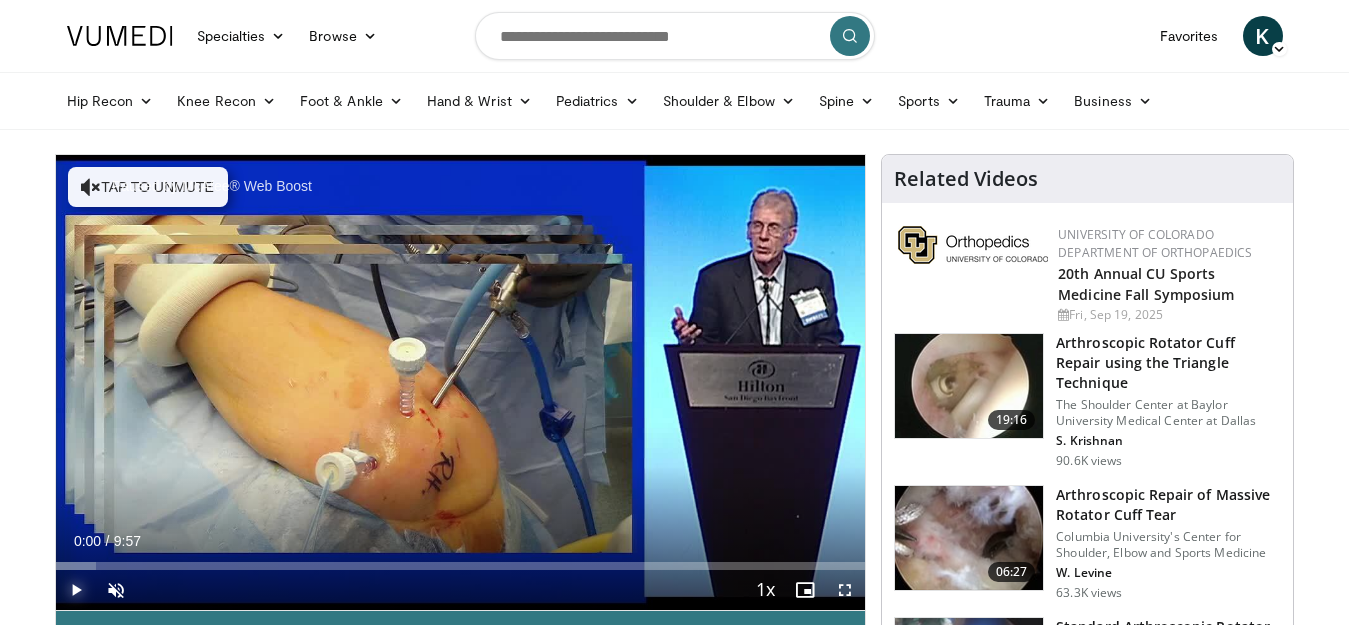 click at bounding box center [76, 590] 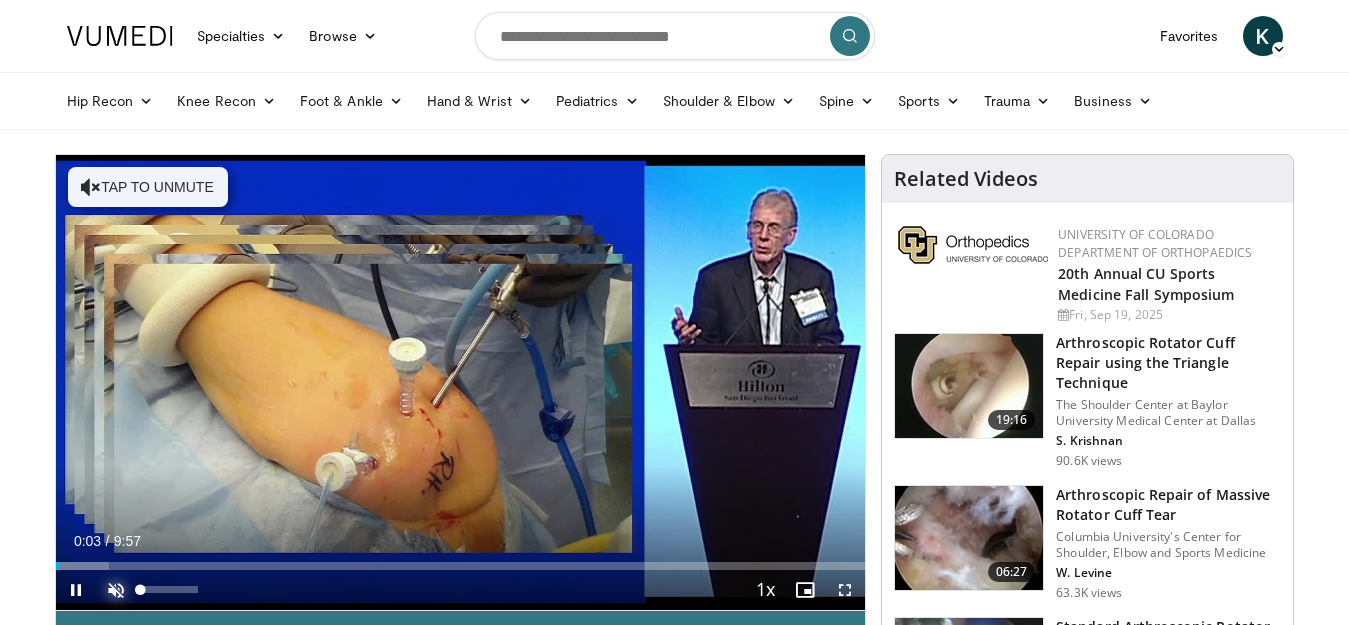 click at bounding box center (116, 590) 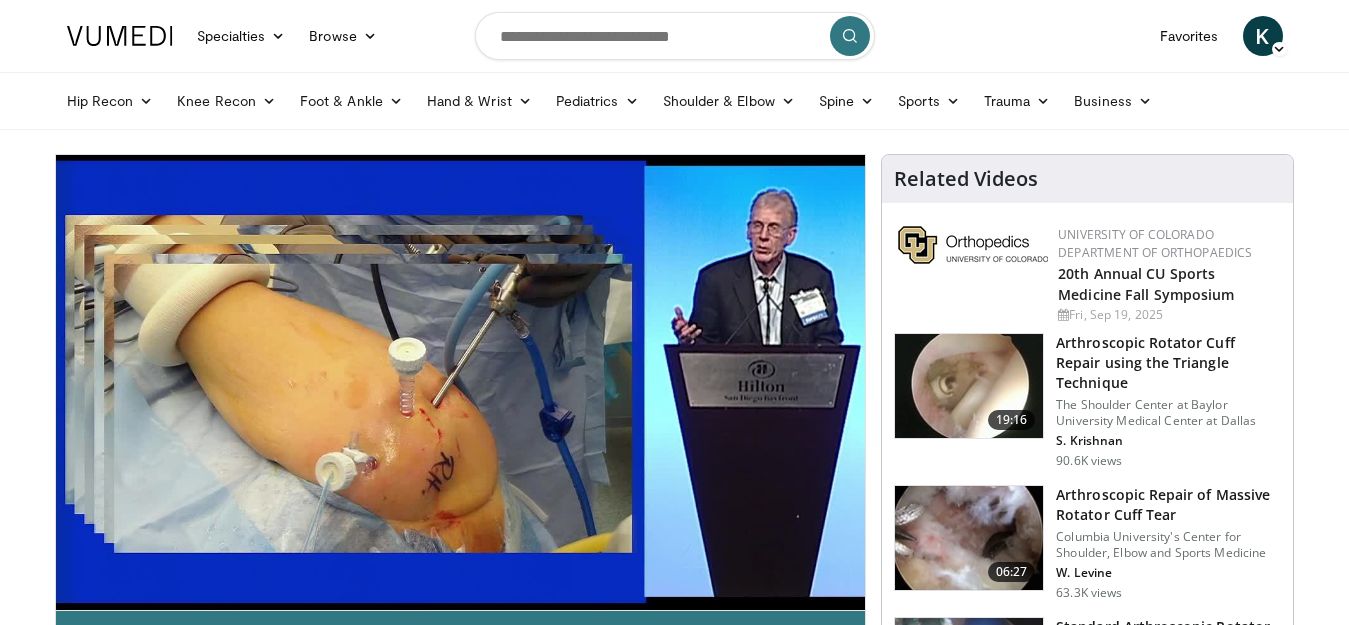 type 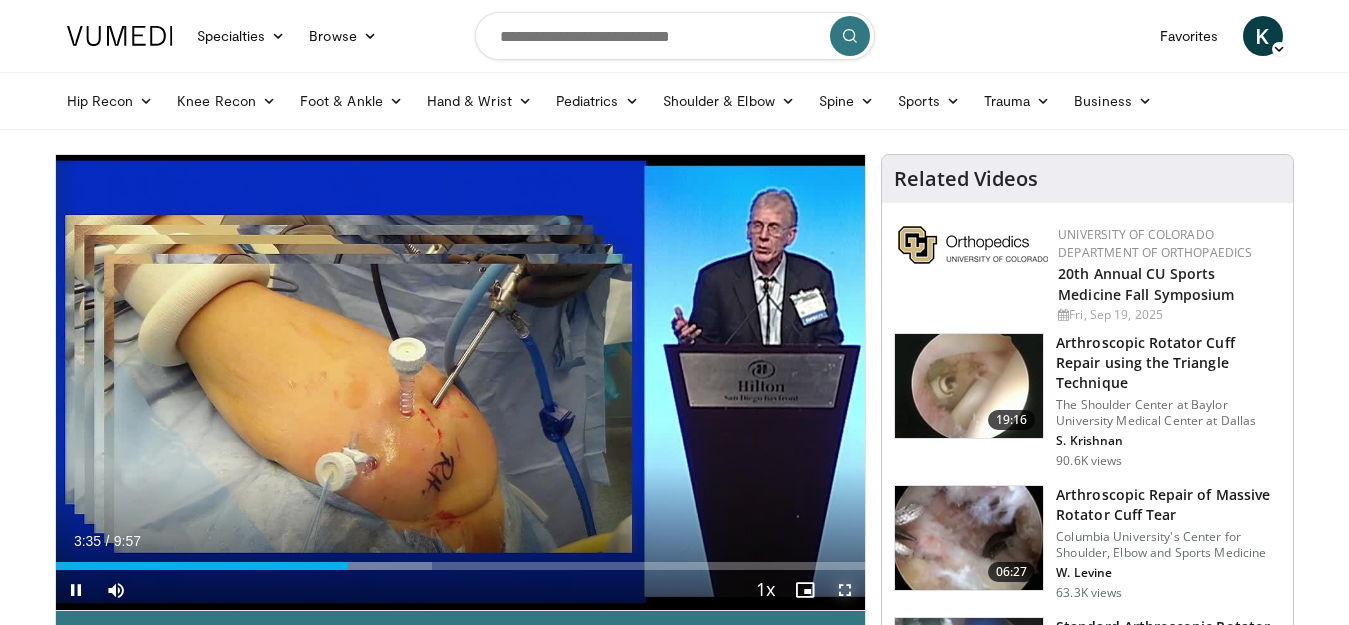 click at bounding box center [845, 590] 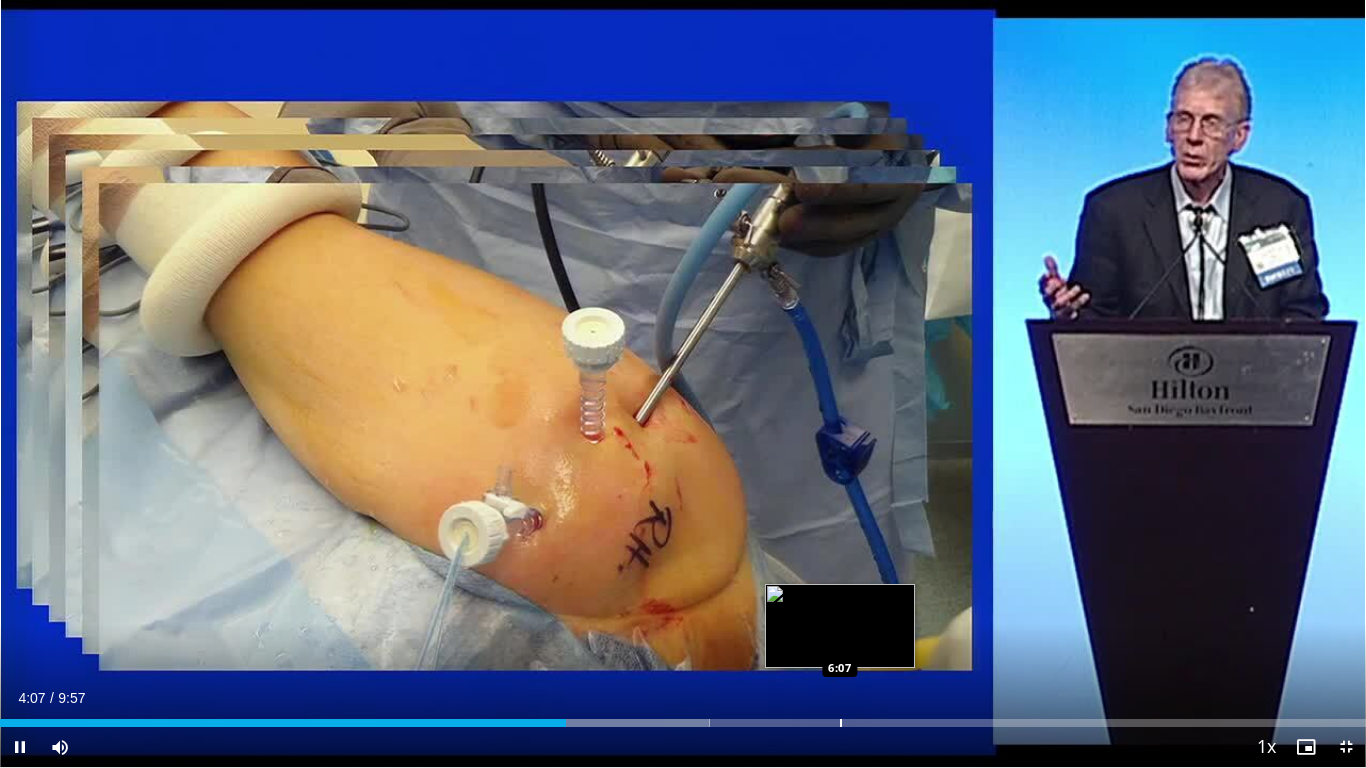 click on "Loaded :  51.94% 4:07 6:07" at bounding box center (683, 717) 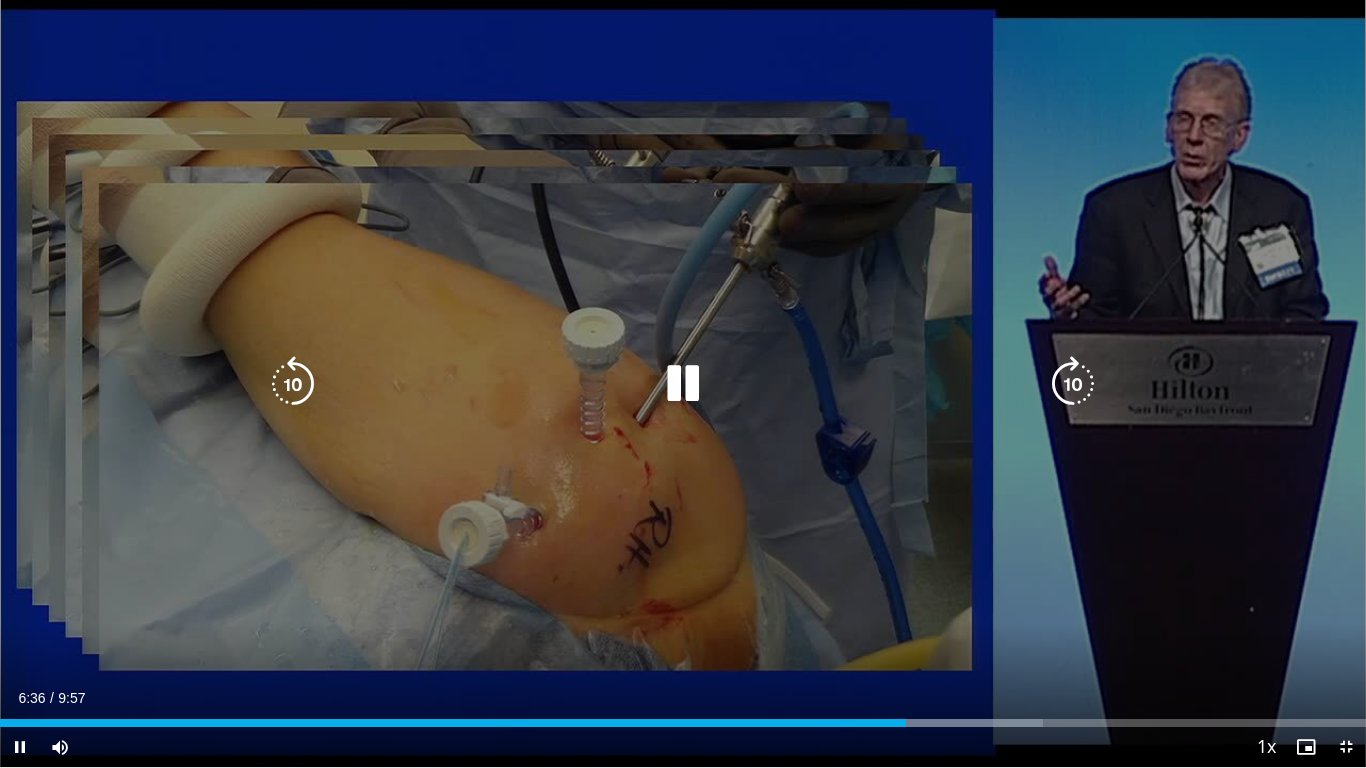click at bounding box center (683, 384) 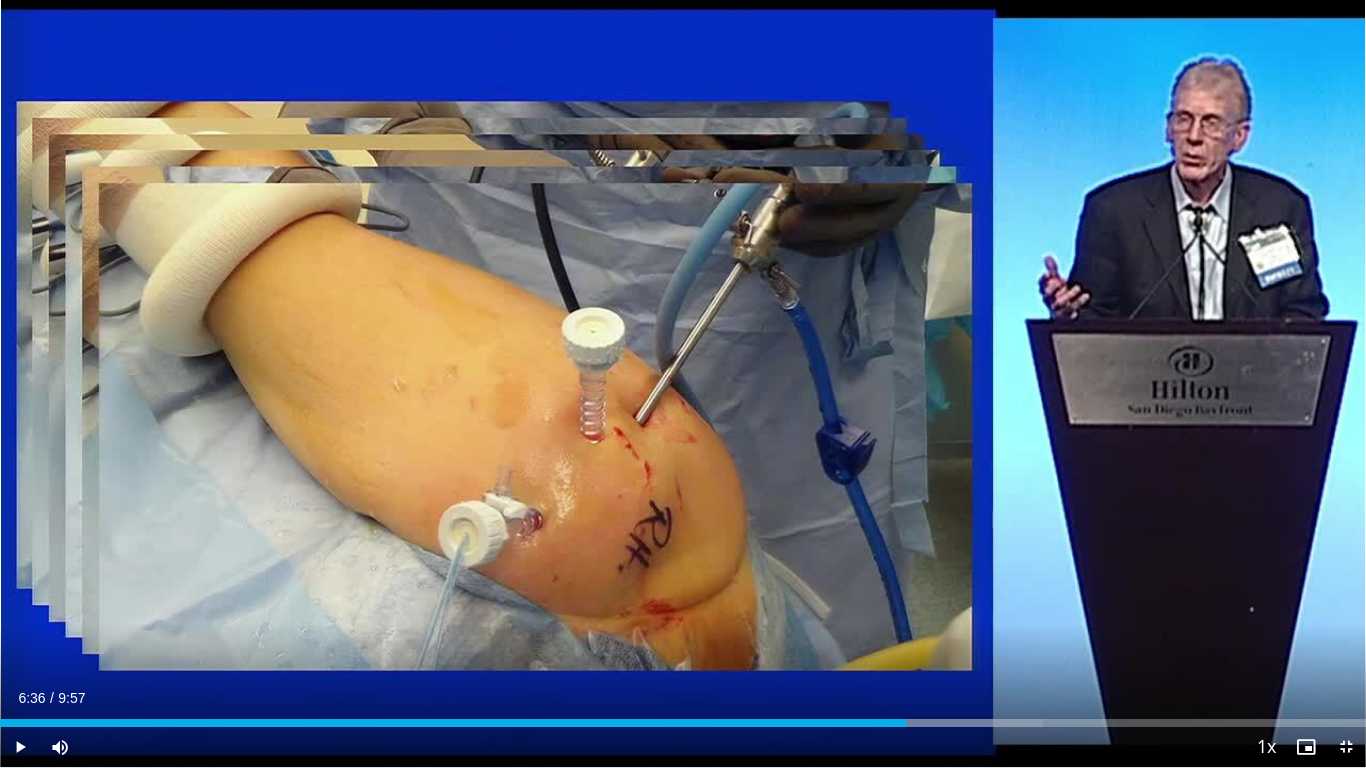 type 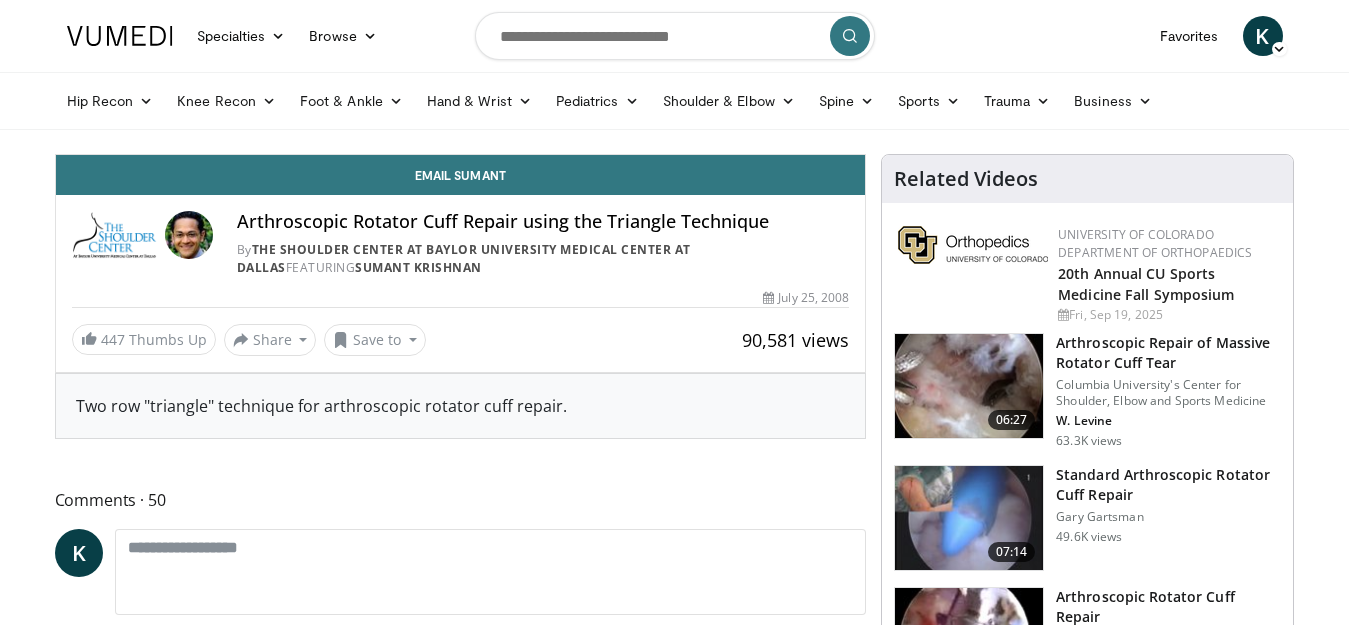 scroll, scrollTop: 0, scrollLeft: 0, axis: both 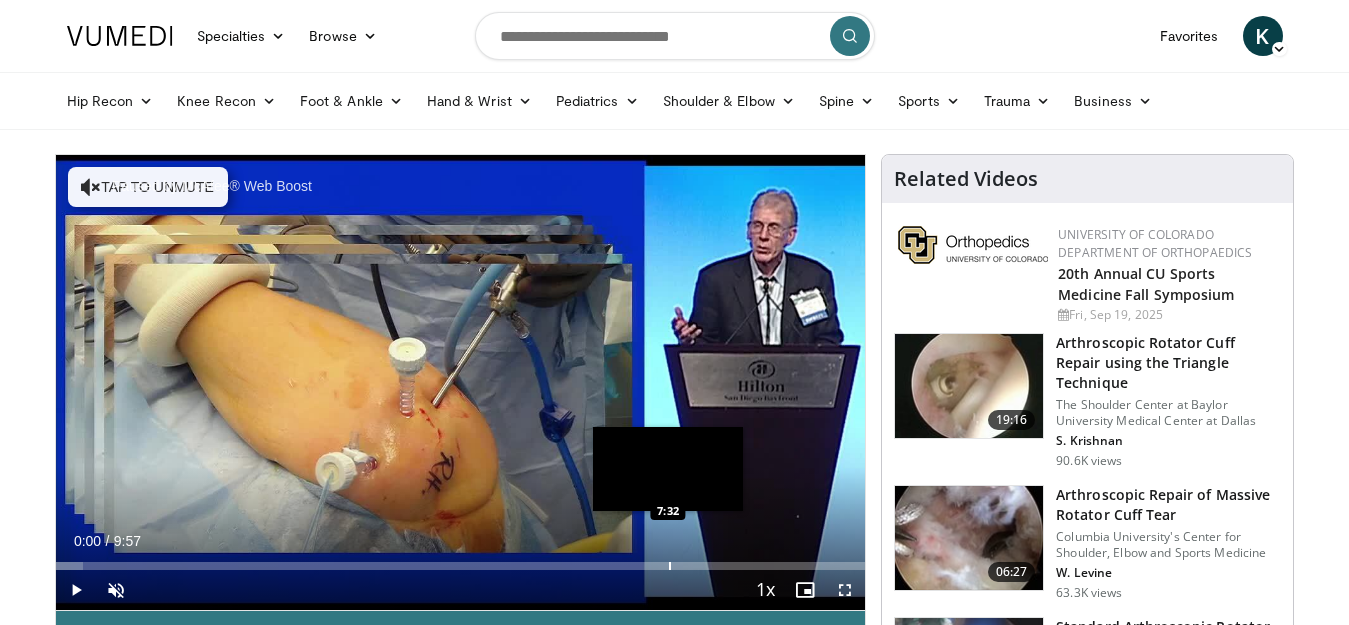 click at bounding box center [670, 566] 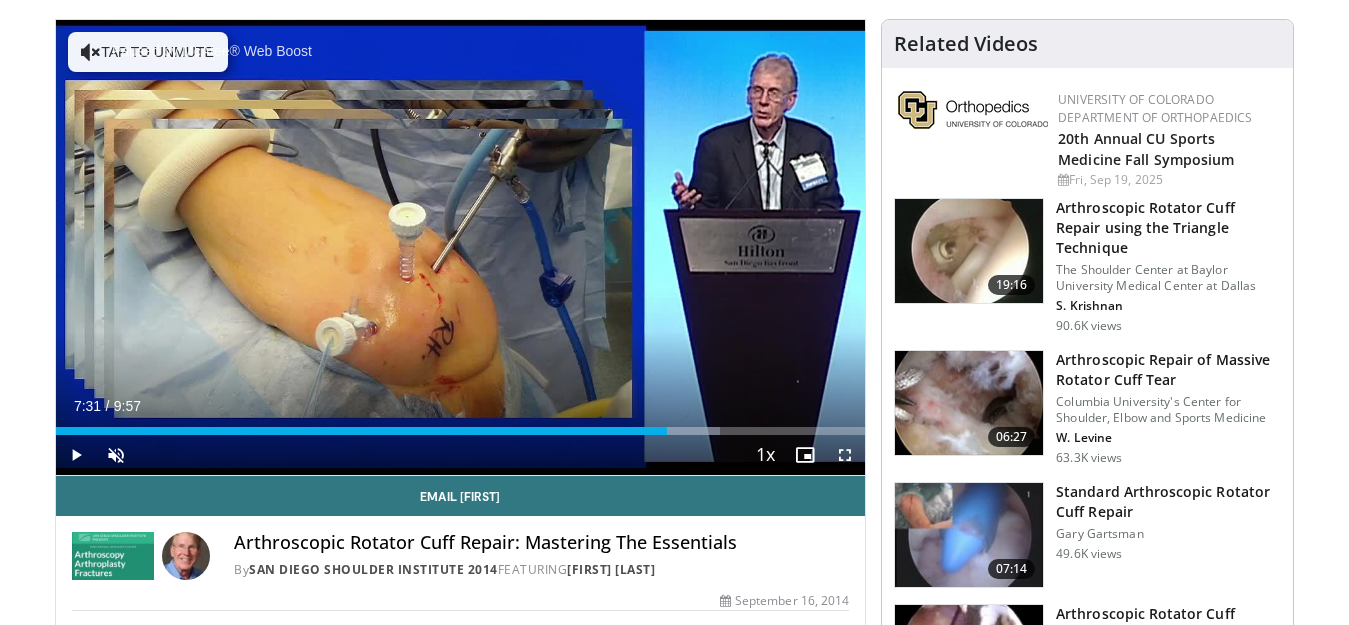 scroll, scrollTop: 233, scrollLeft: 0, axis: vertical 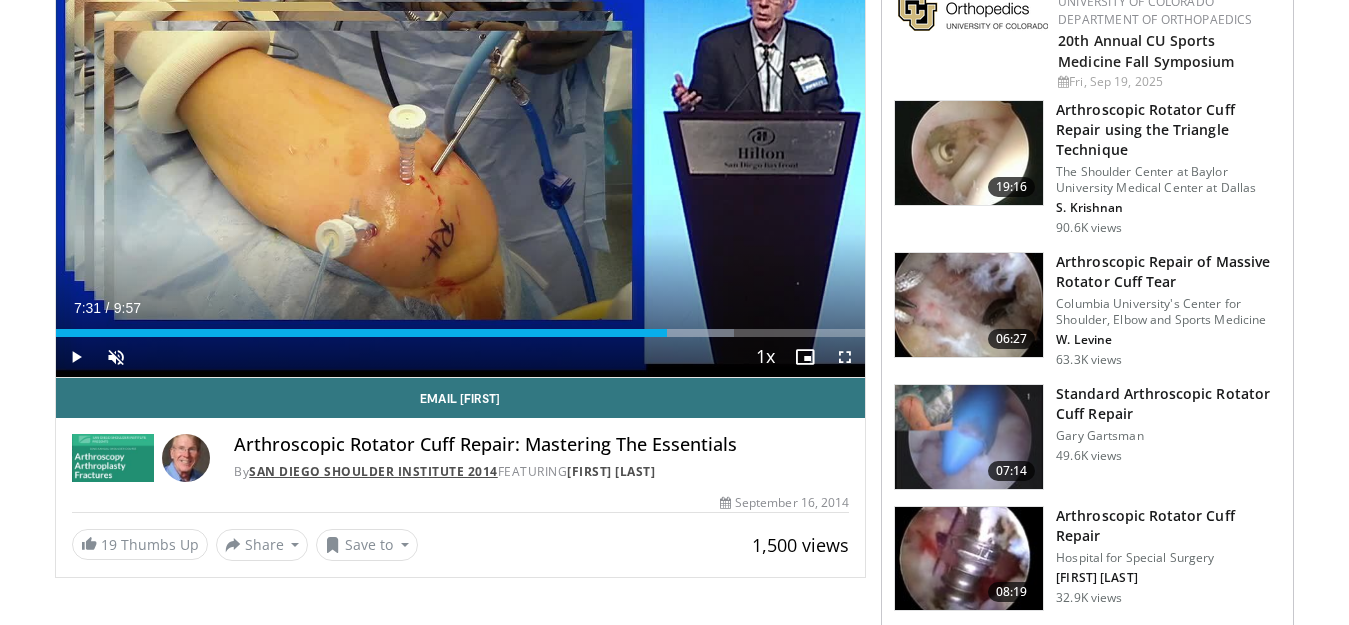 click on "San Diego Shoulder Institute 2014" at bounding box center [373, 471] 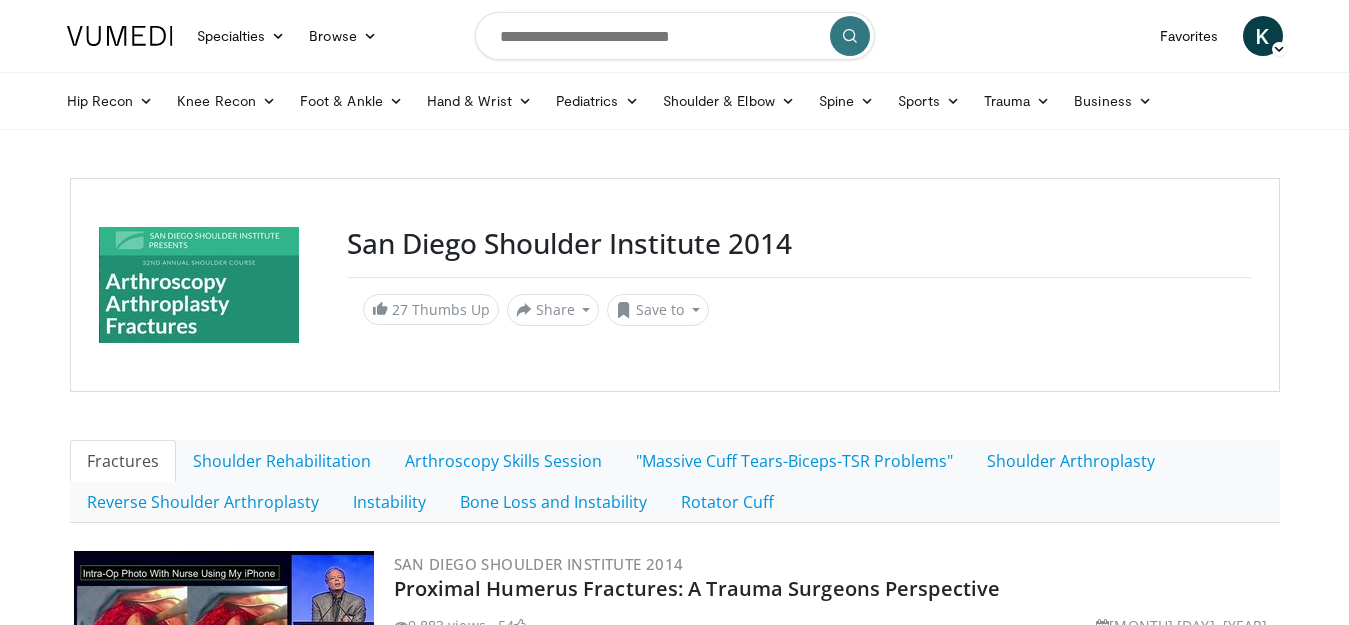 click on "[CITY] Shoulder Institute 2014
27
Thumbs Up
Share [CITY] Shoulder Instit...
×
Enter one or more e-mail addresses, each in a new line
Message
Send
Close
Share
E-mail
Tweet
Share
Save to
Add to Favorites" at bounding box center (675, 285) 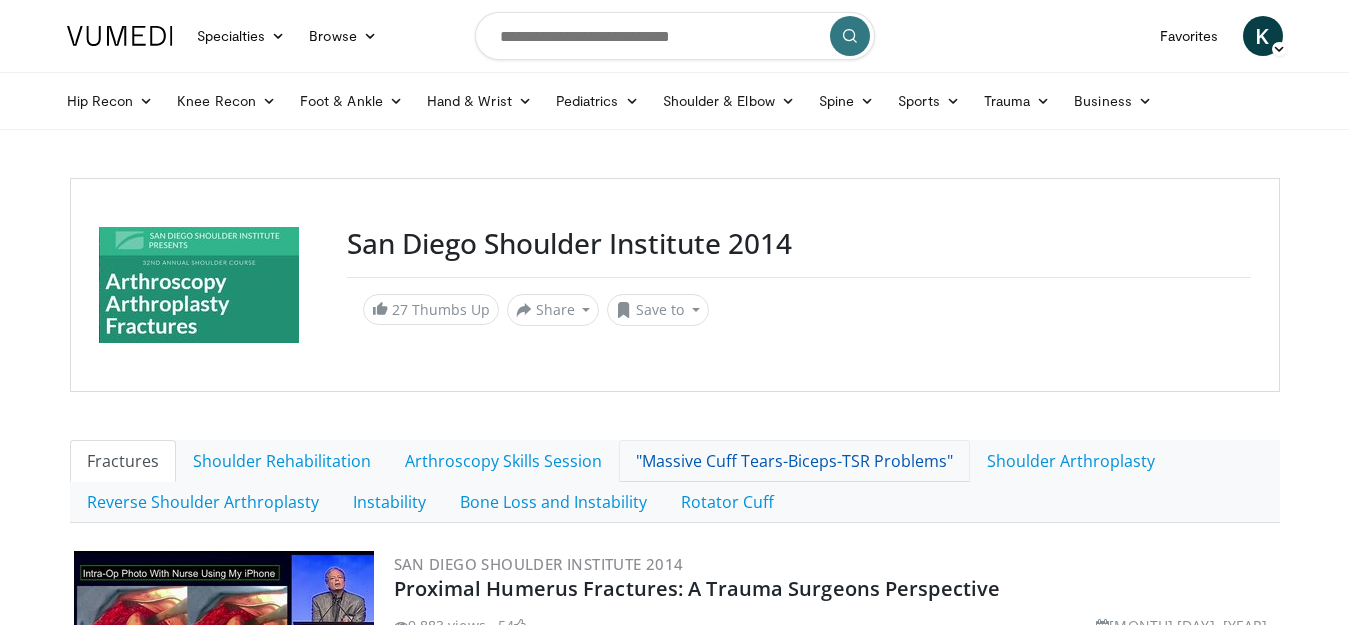 scroll, scrollTop: 0, scrollLeft: 0, axis: both 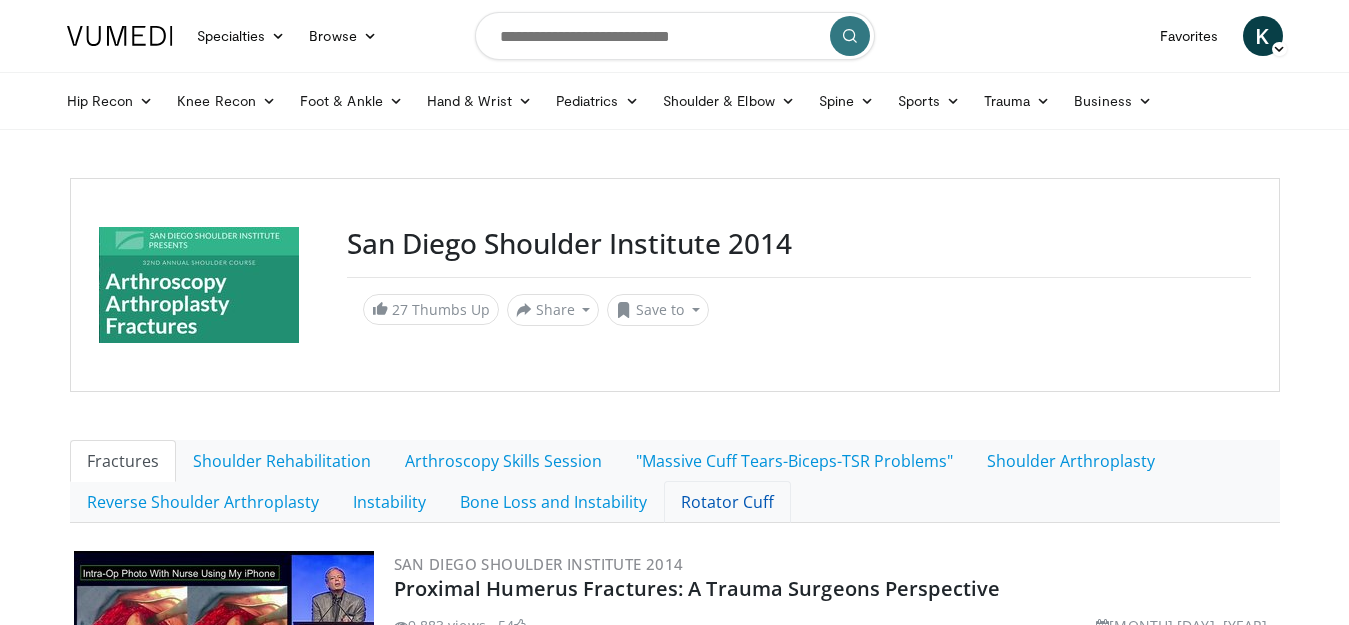 click on "Rotator Cuff" at bounding box center [727, 502] 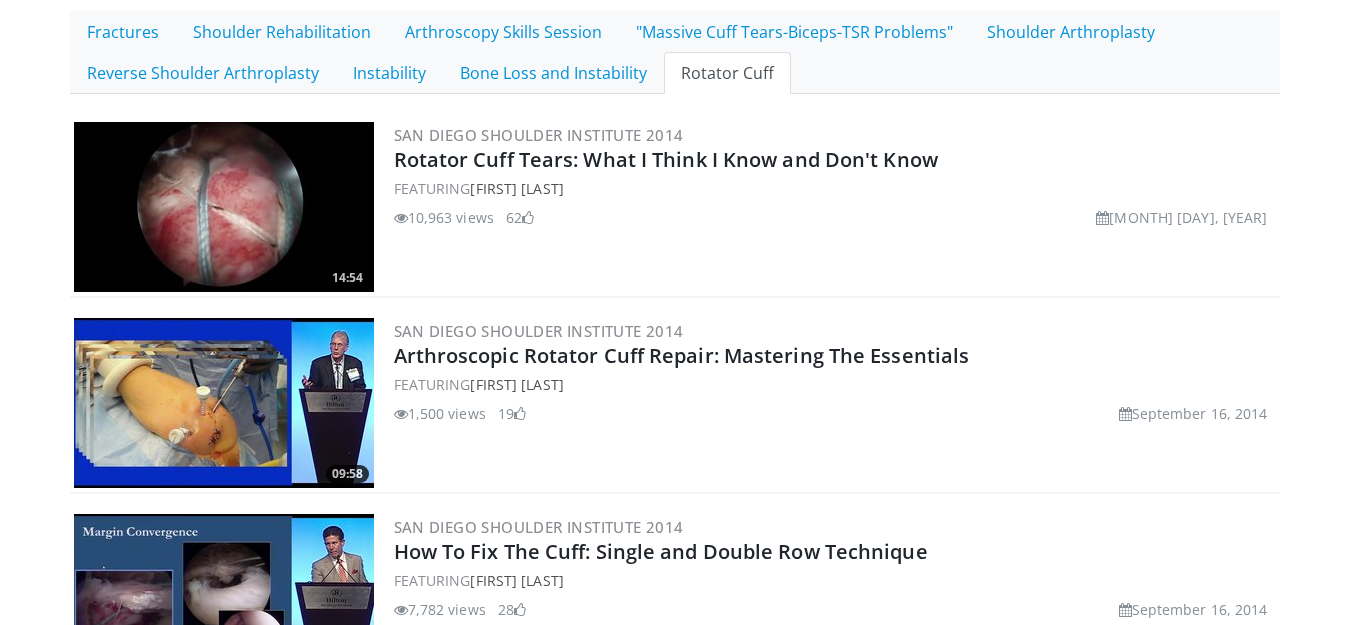 scroll, scrollTop: 440, scrollLeft: 0, axis: vertical 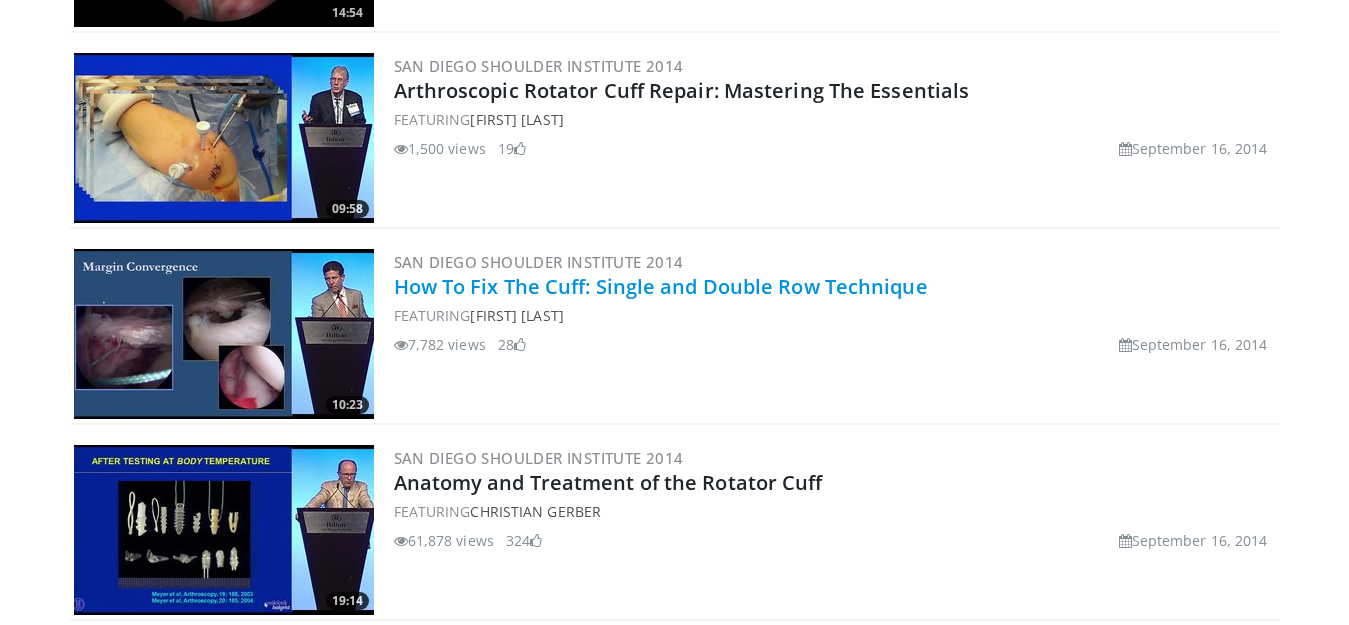 click on "How To Fix The Cuff: Single and Double Row Technique" at bounding box center [661, 286] 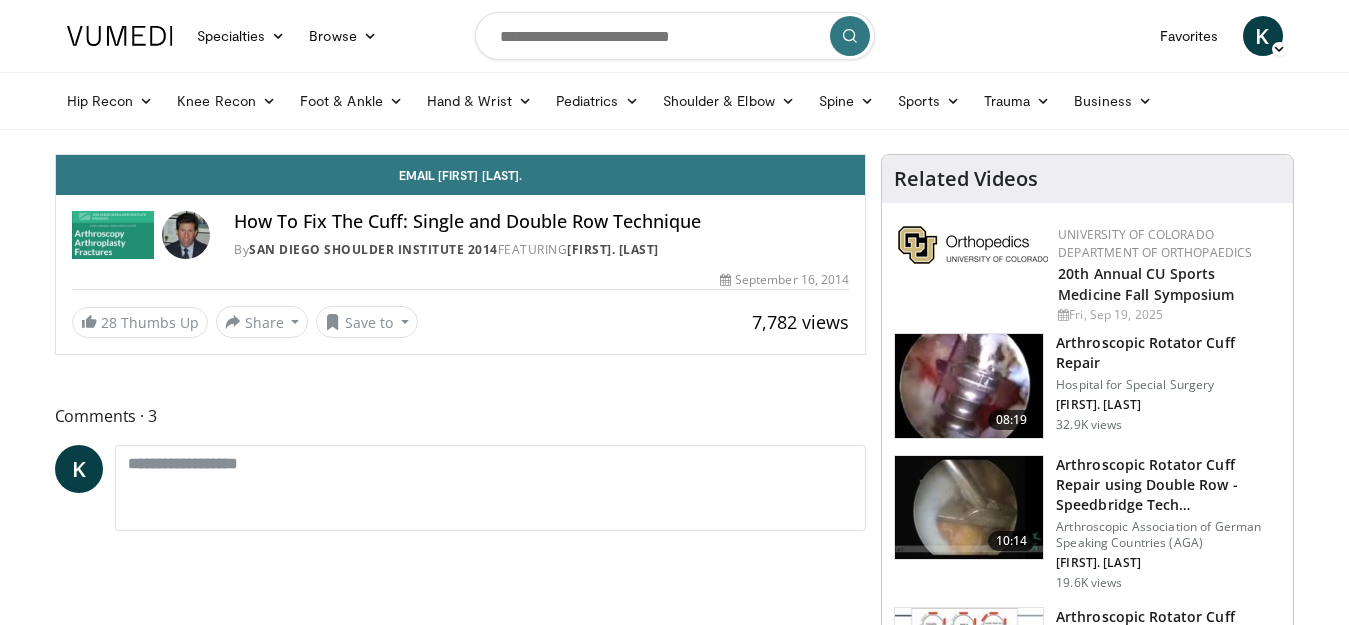 scroll, scrollTop: 0, scrollLeft: 0, axis: both 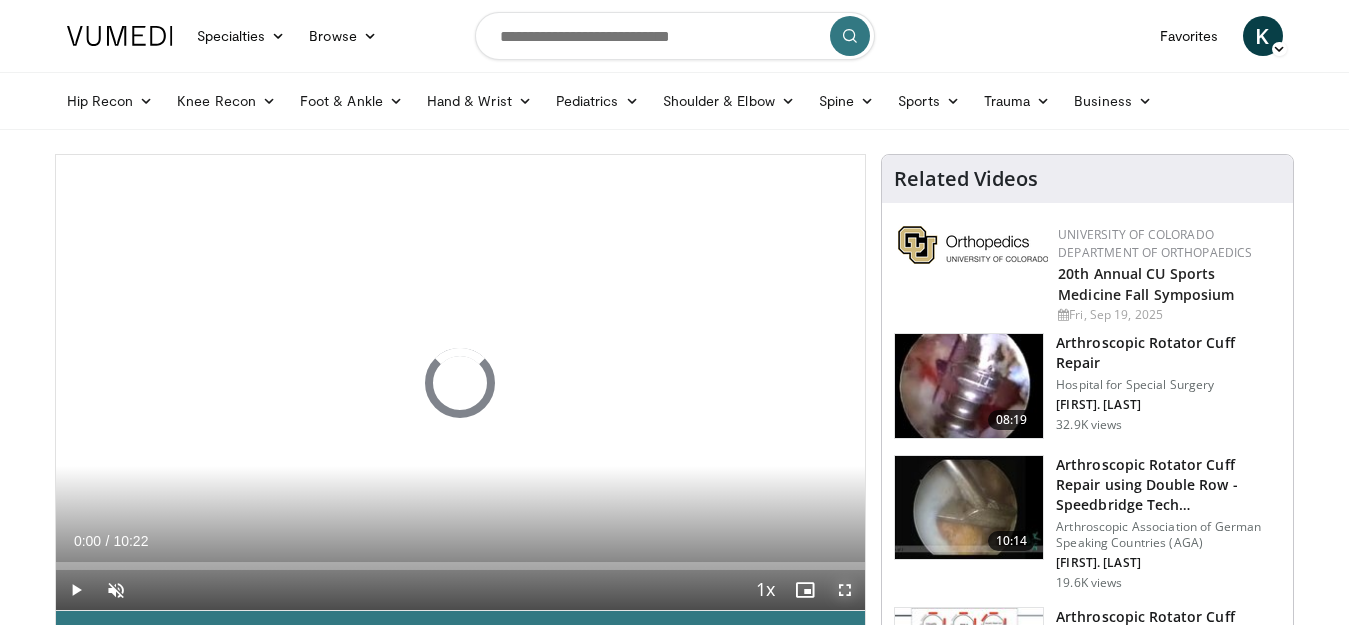 click at bounding box center [845, 590] 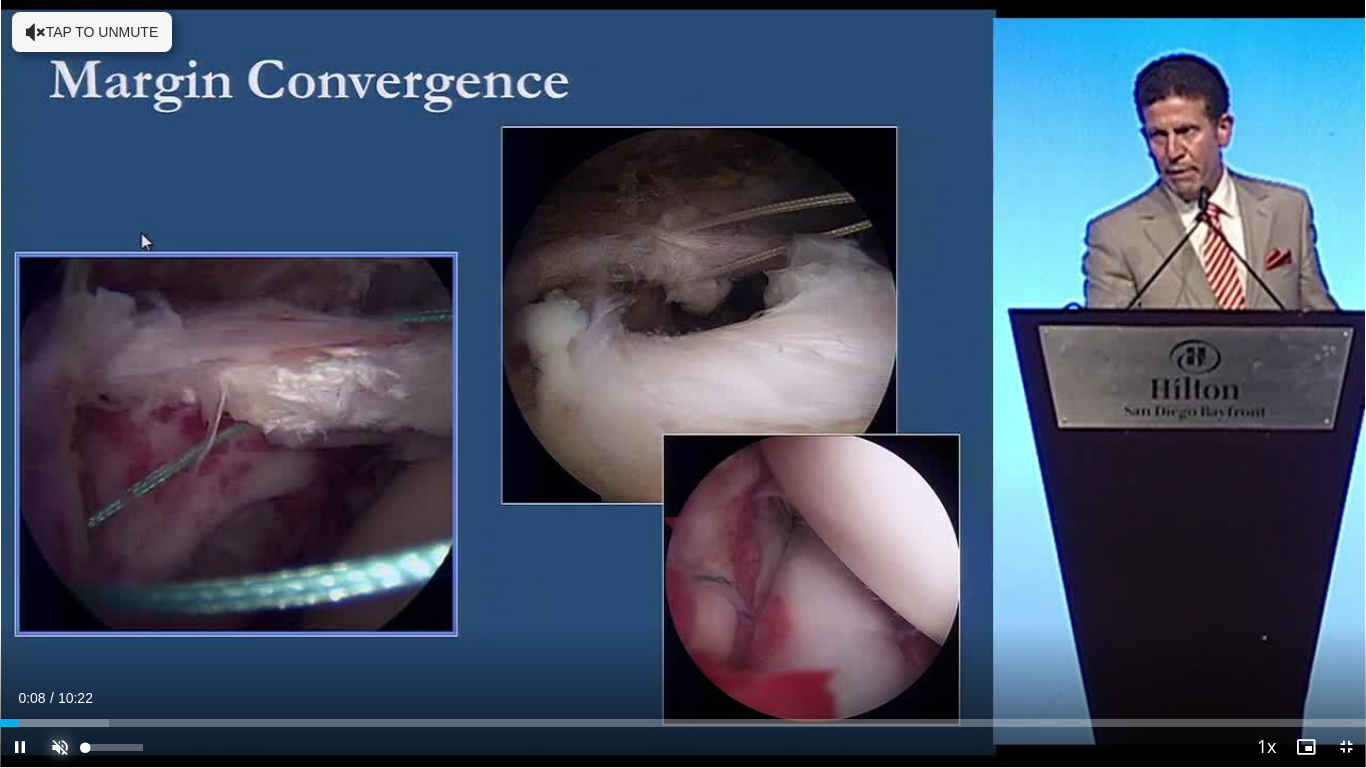 click at bounding box center [60, 747] 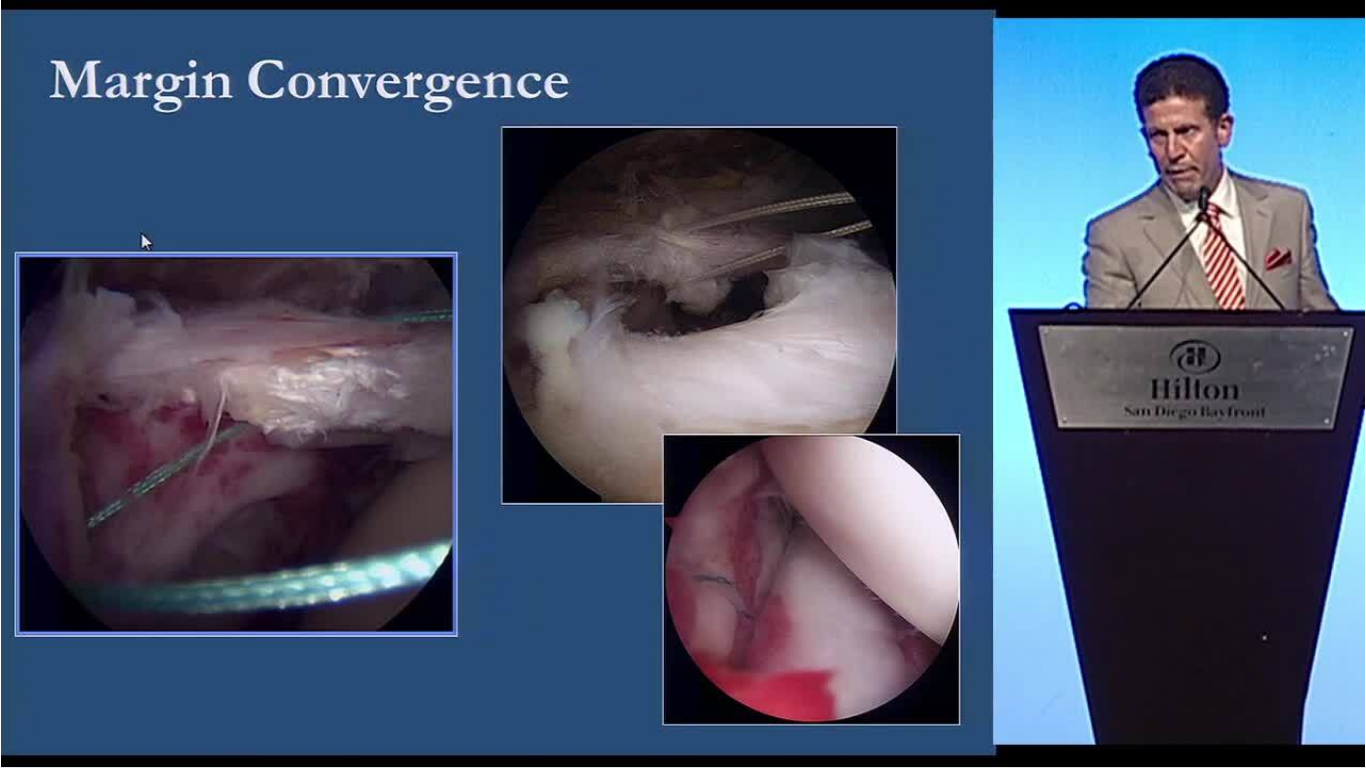 type 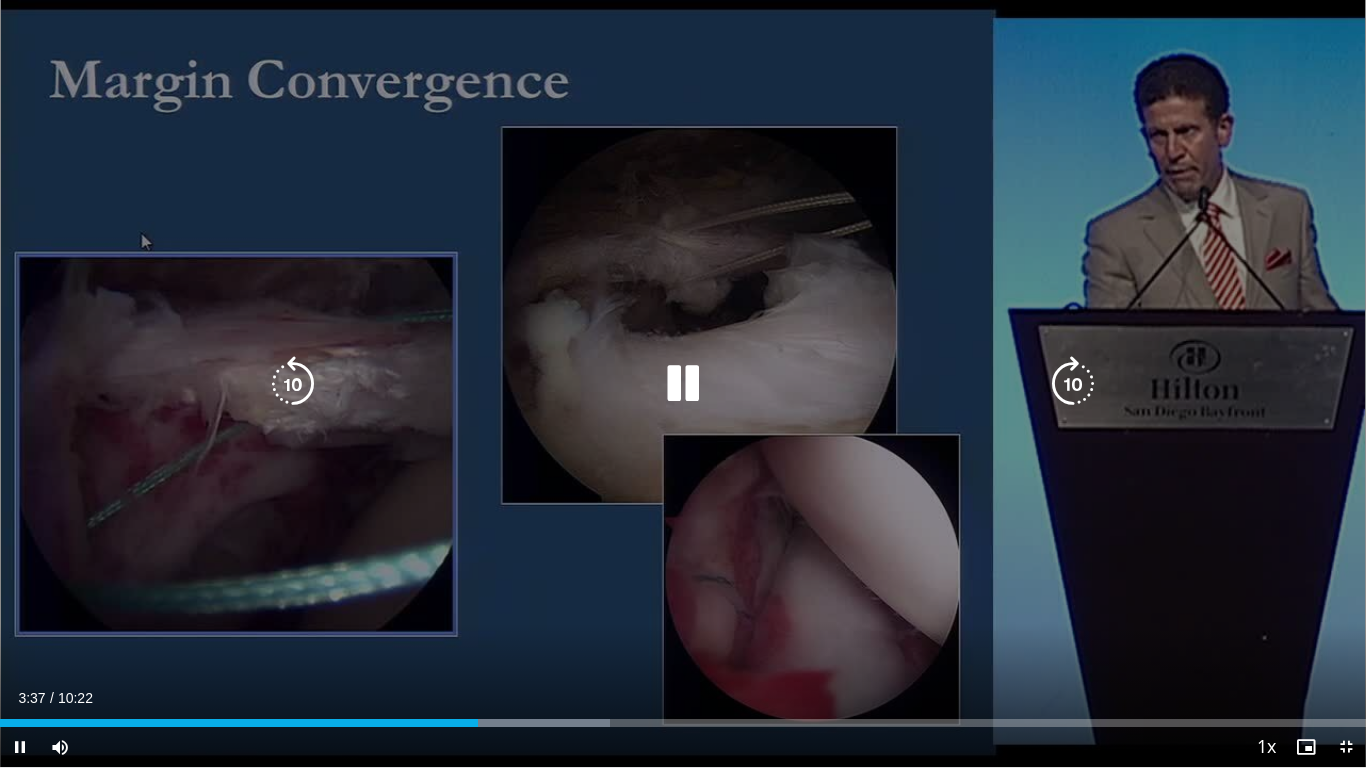 click at bounding box center (293, 384) 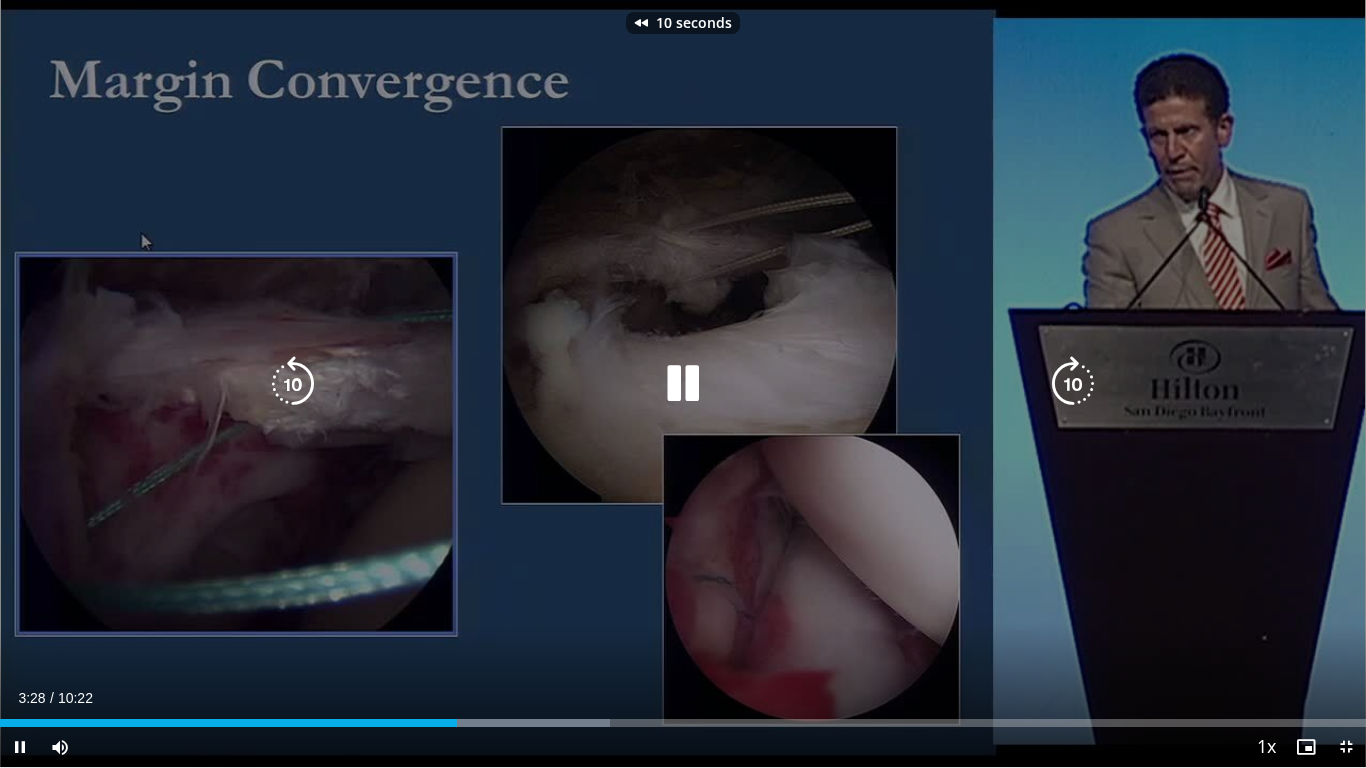 click at bounding box center (293, 384) 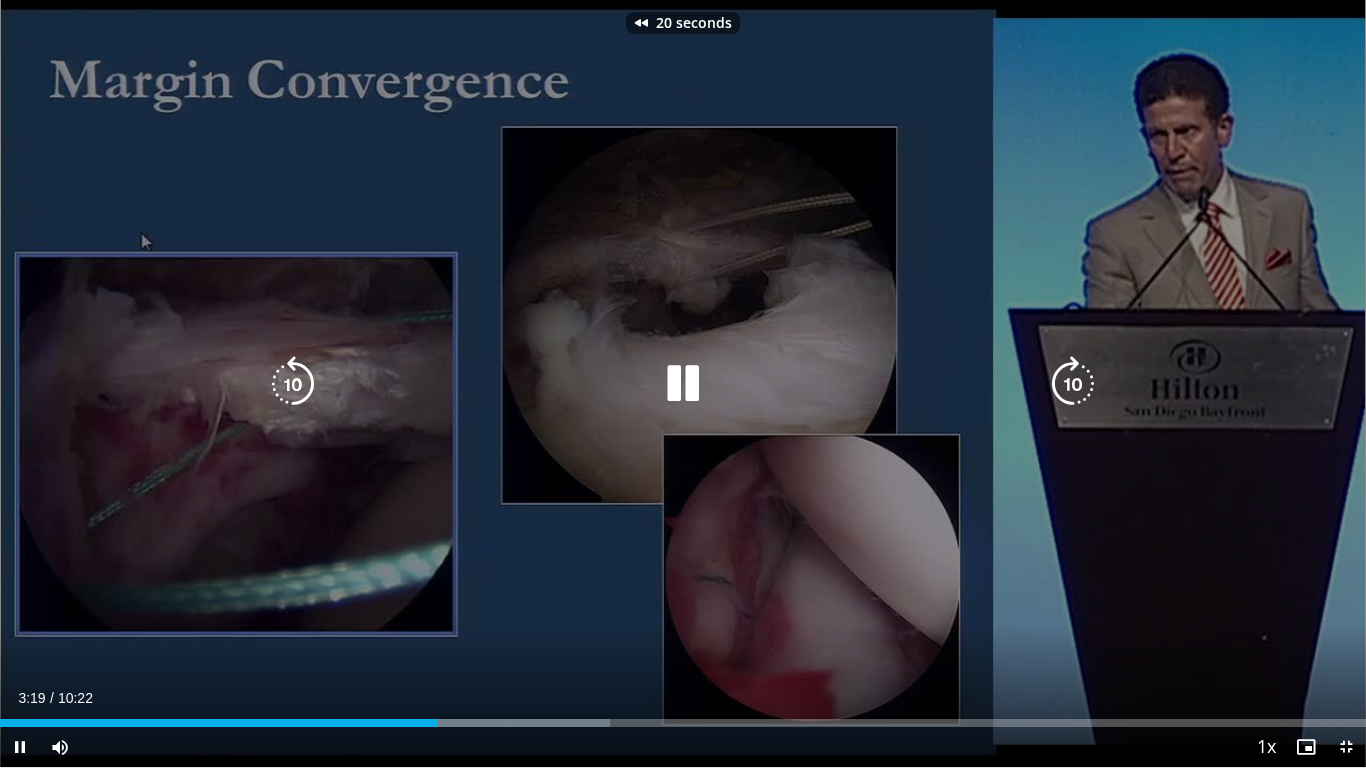 click at bounding box center (293, 384) 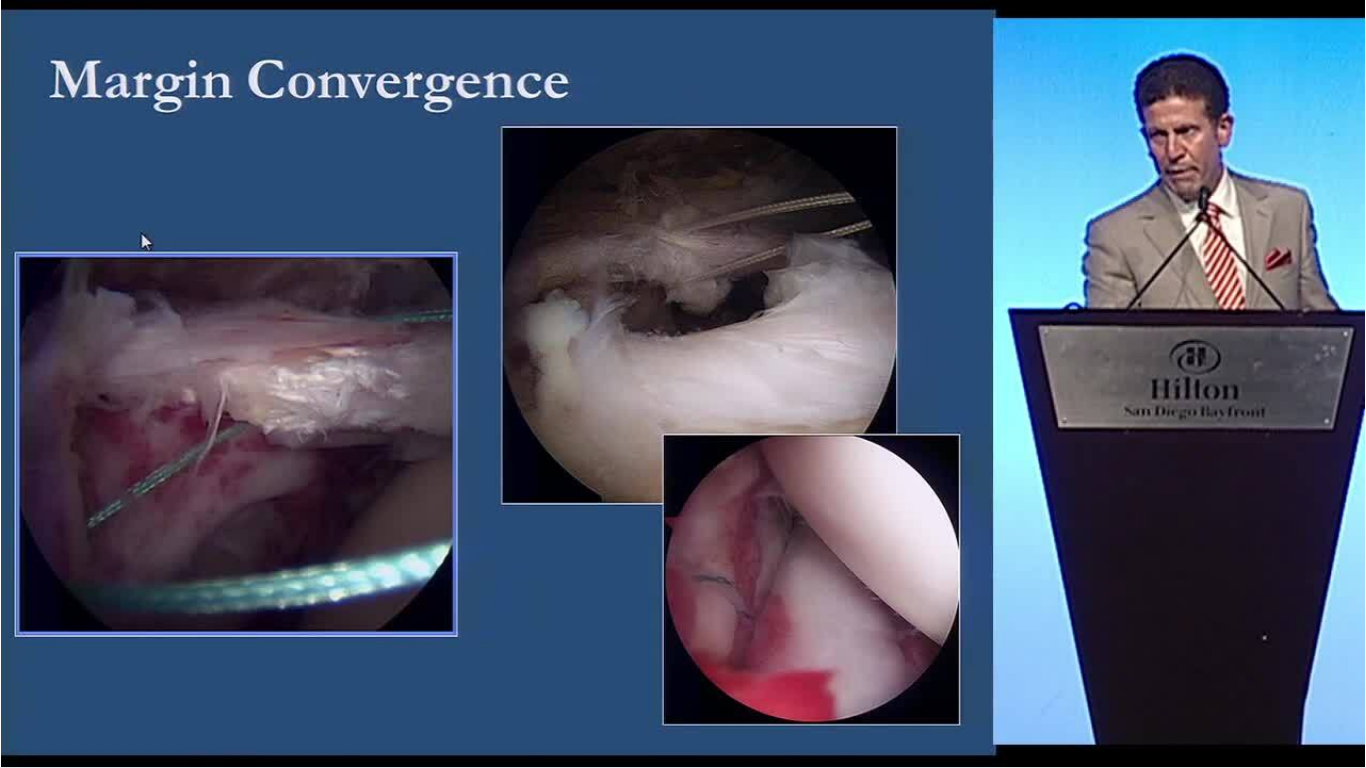 type 